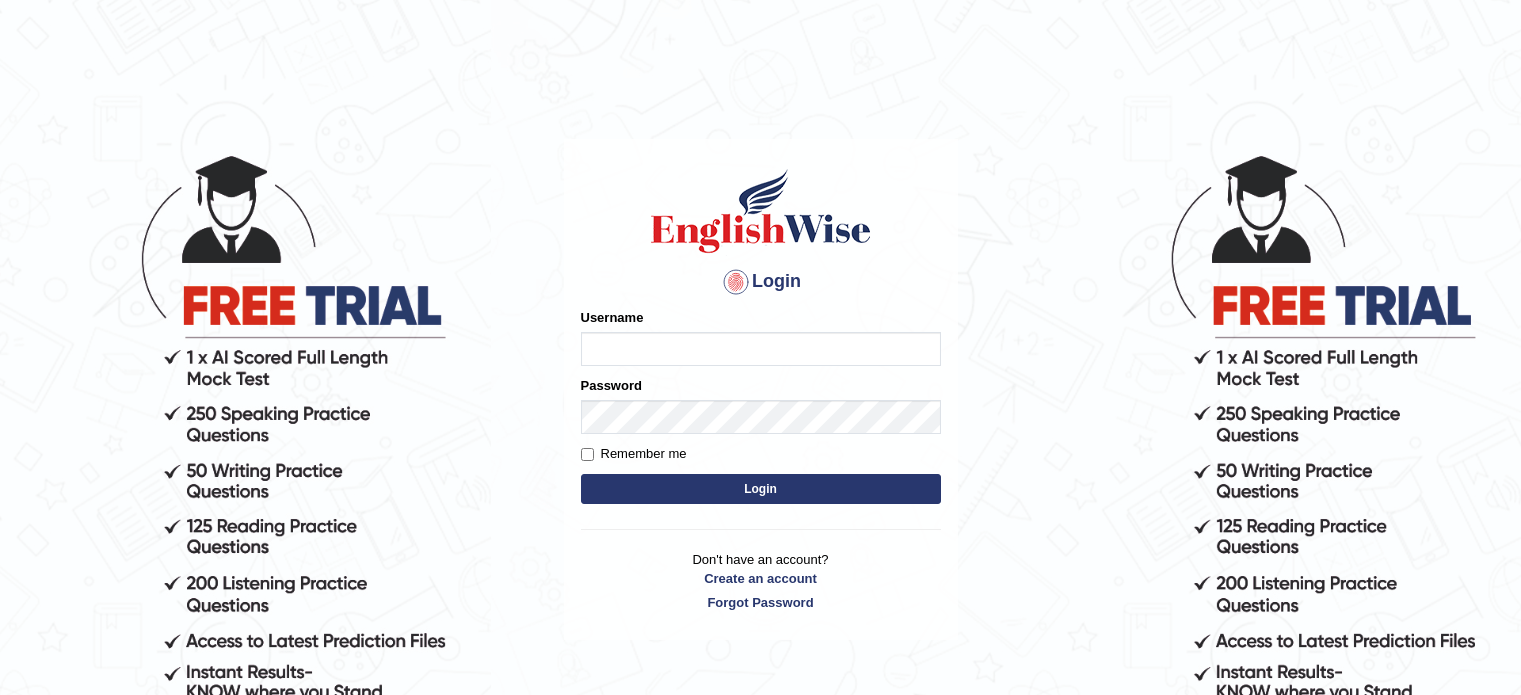 scroll, scrollTop: 0, scrollLeft: 0, axis: both 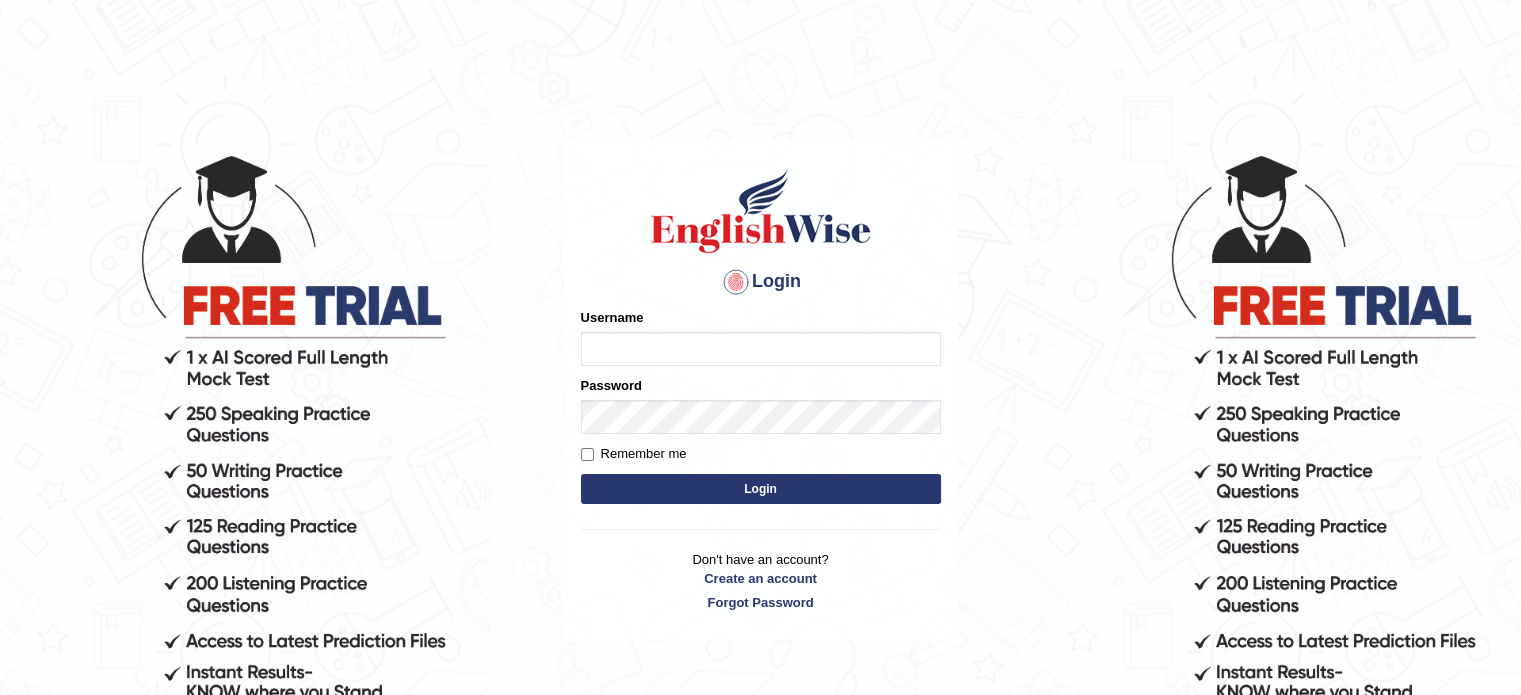 type on "[EMAIL]" 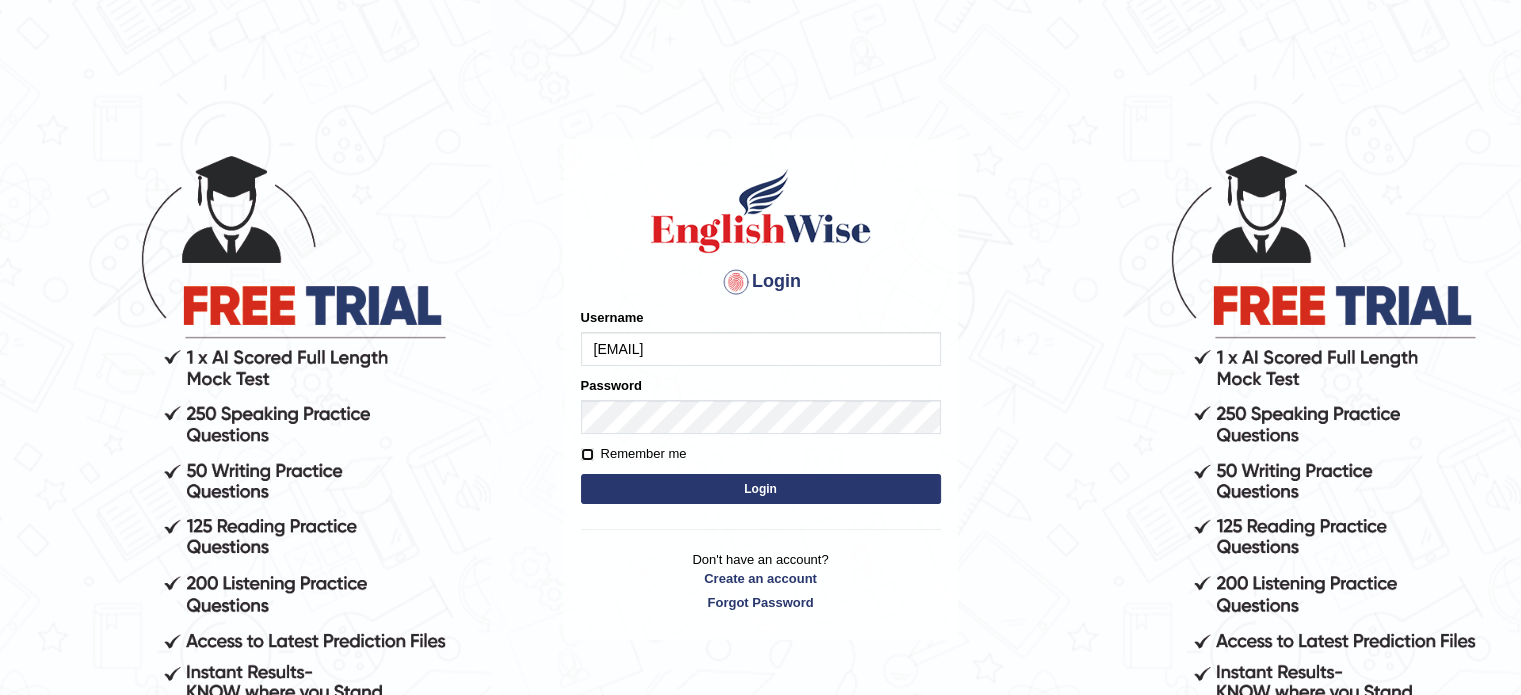 click on "Remember me" at bounding box center [587, 454] 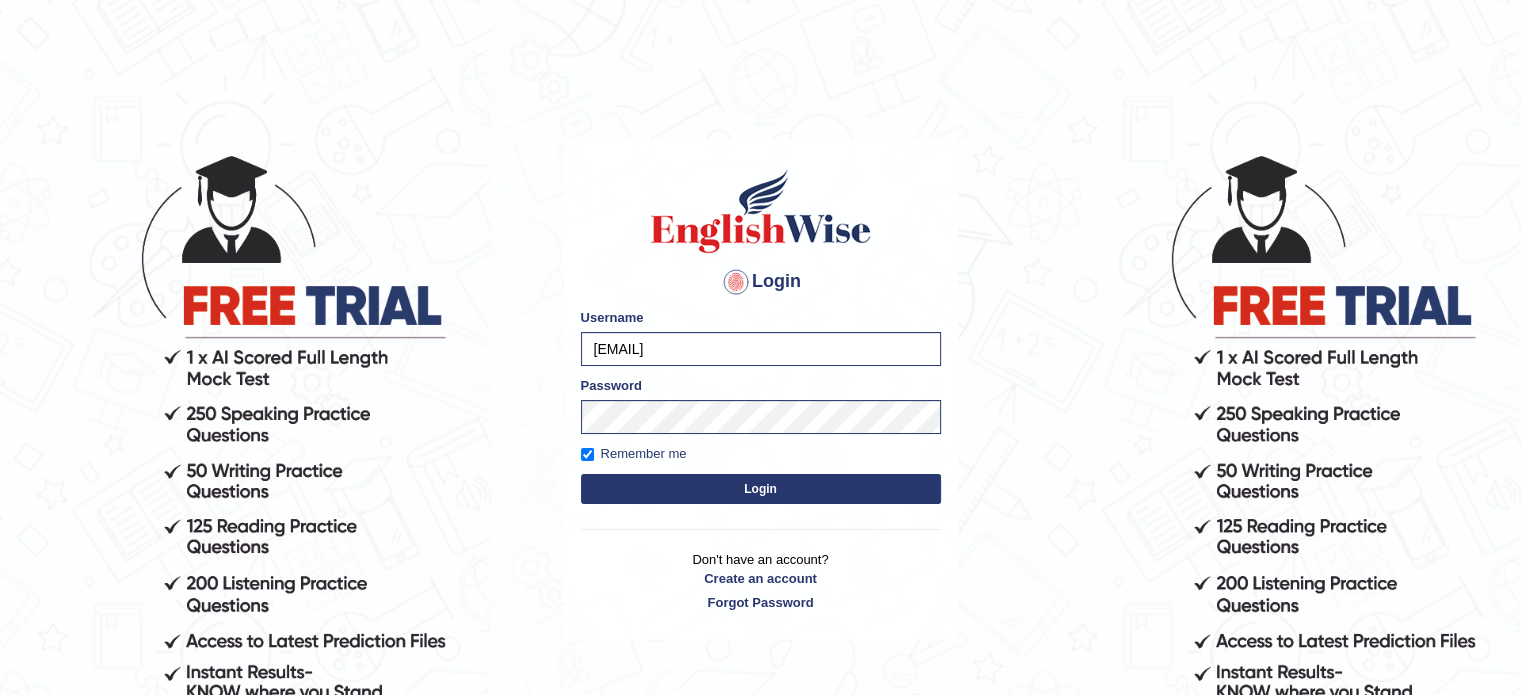click on "Login" at bounding box center (761, 489) 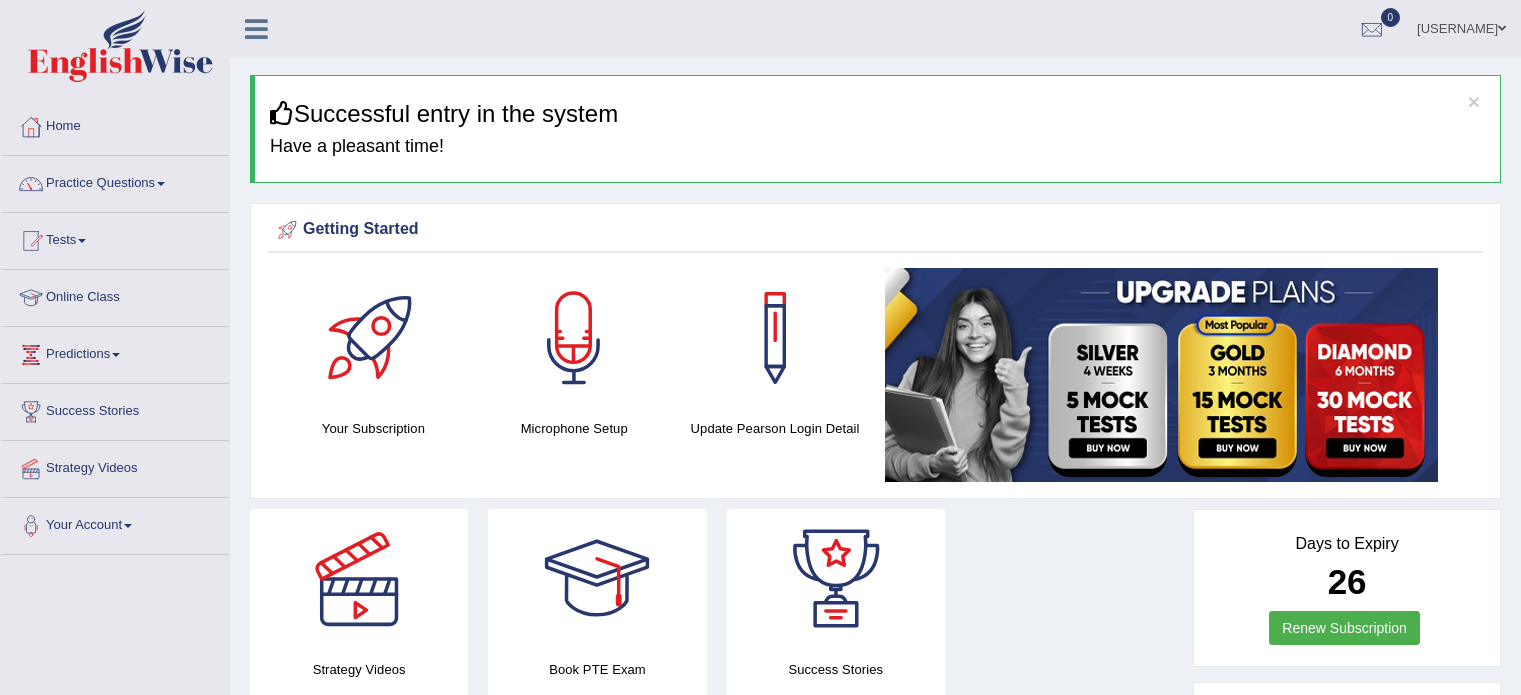 scroll, scrollTop: 0, scrollLeft: 0, axis: both 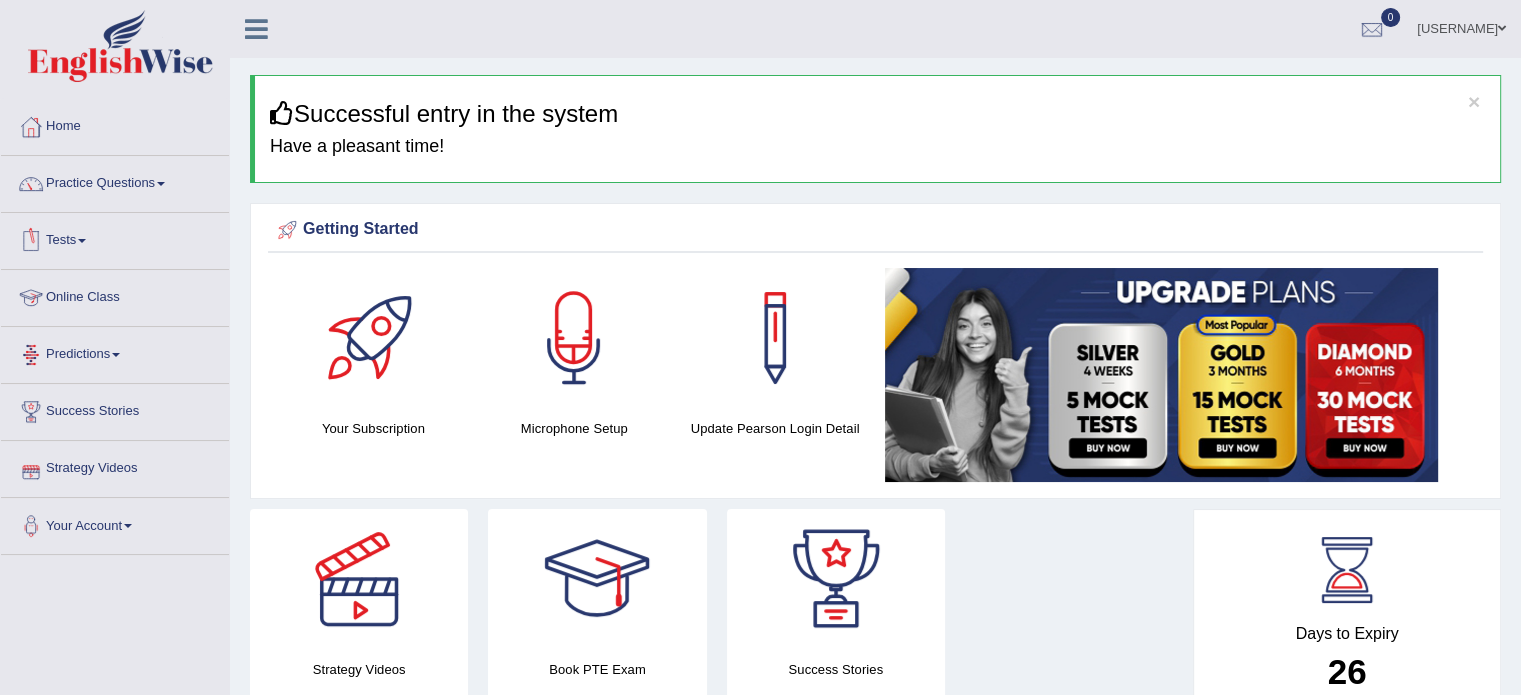 click on "Online Class" at bounding box center [115, 295] 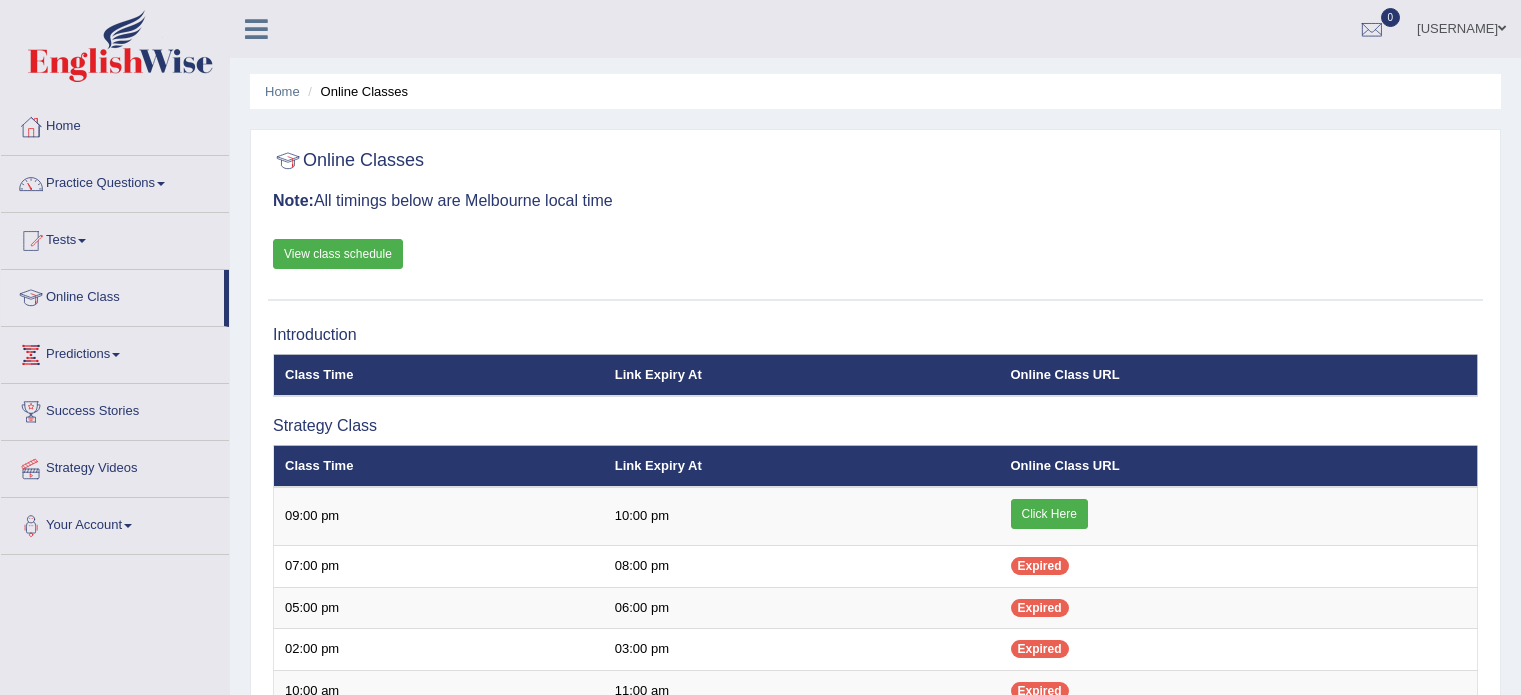 scroll, scrollTop: 0, scrollLeft: 0, axis: both 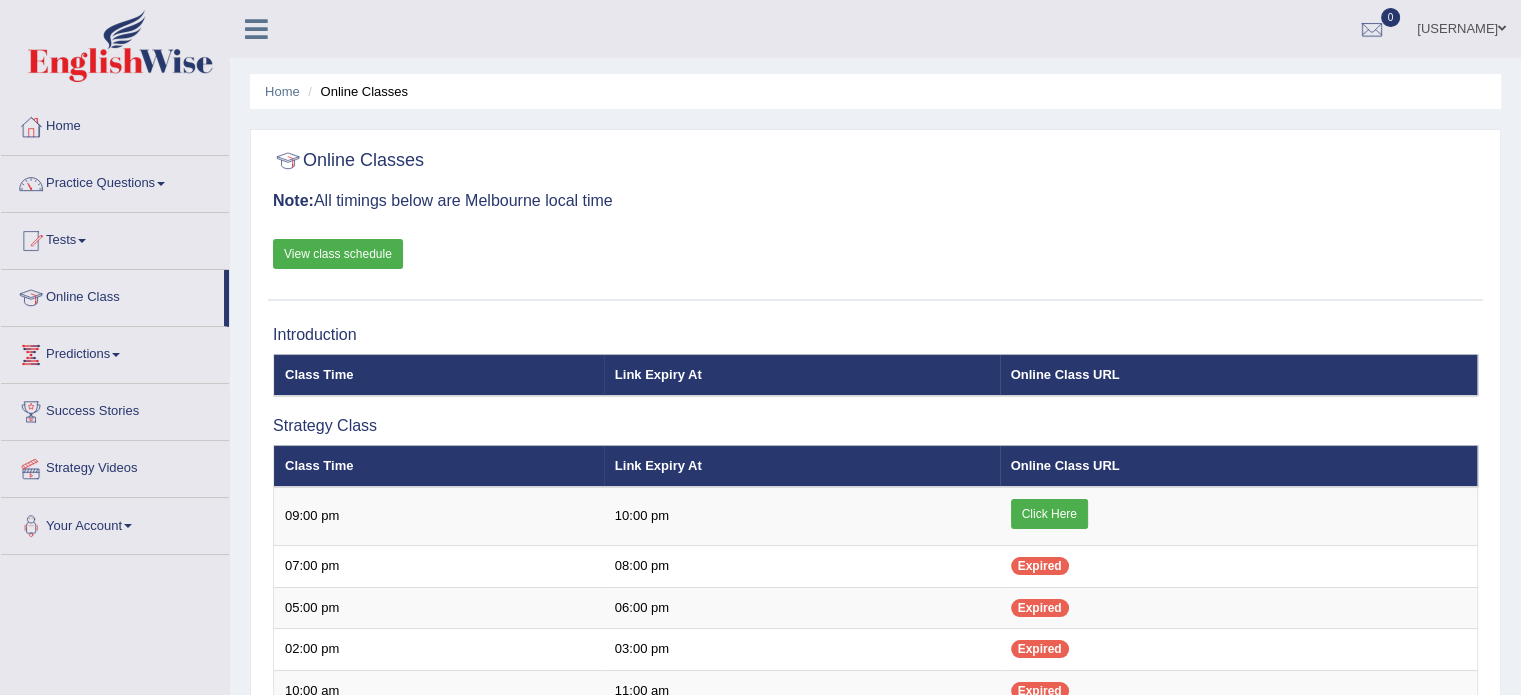 click on "View class schedule" at bounding box center [338, 254] 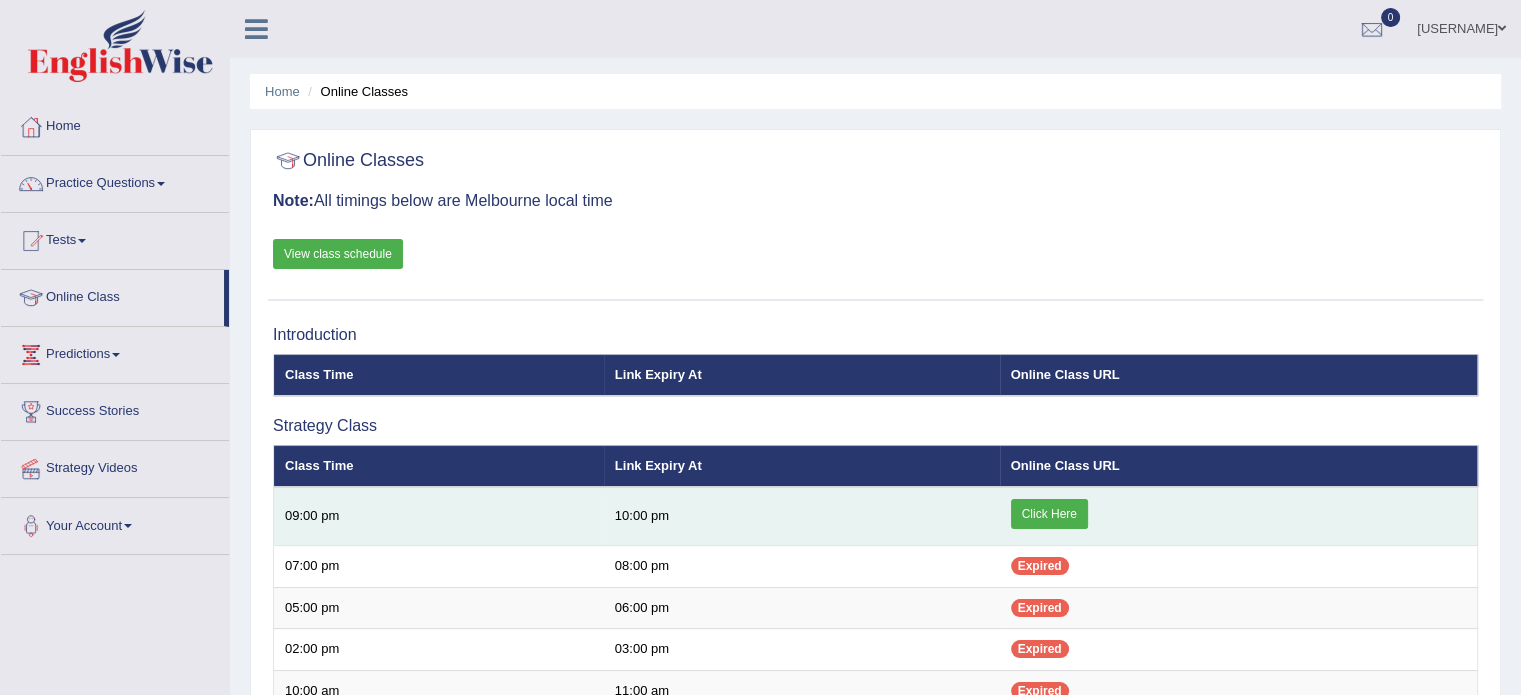 click on "Click Here" at bounding box center [1049, 514] 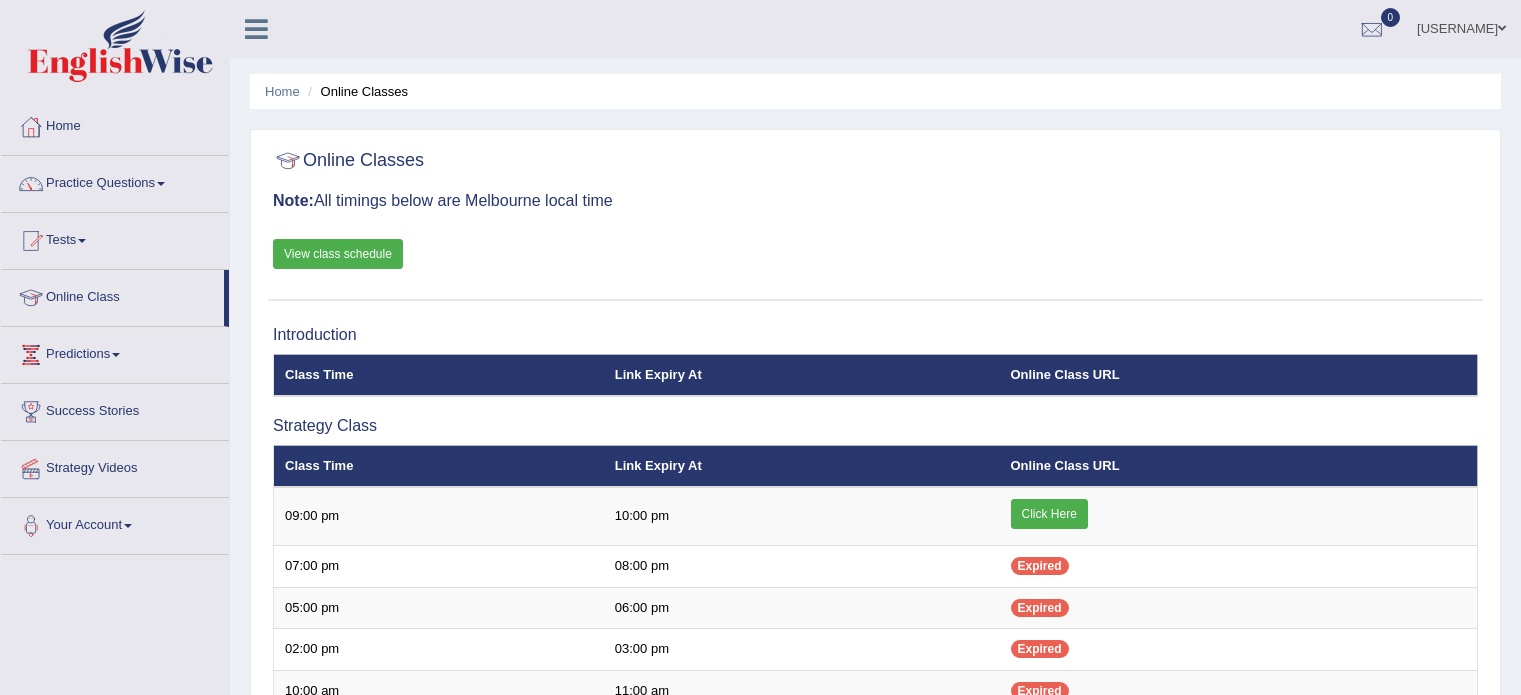 scroll, scrollTop: 0, scrollLeft: 0, axis: both 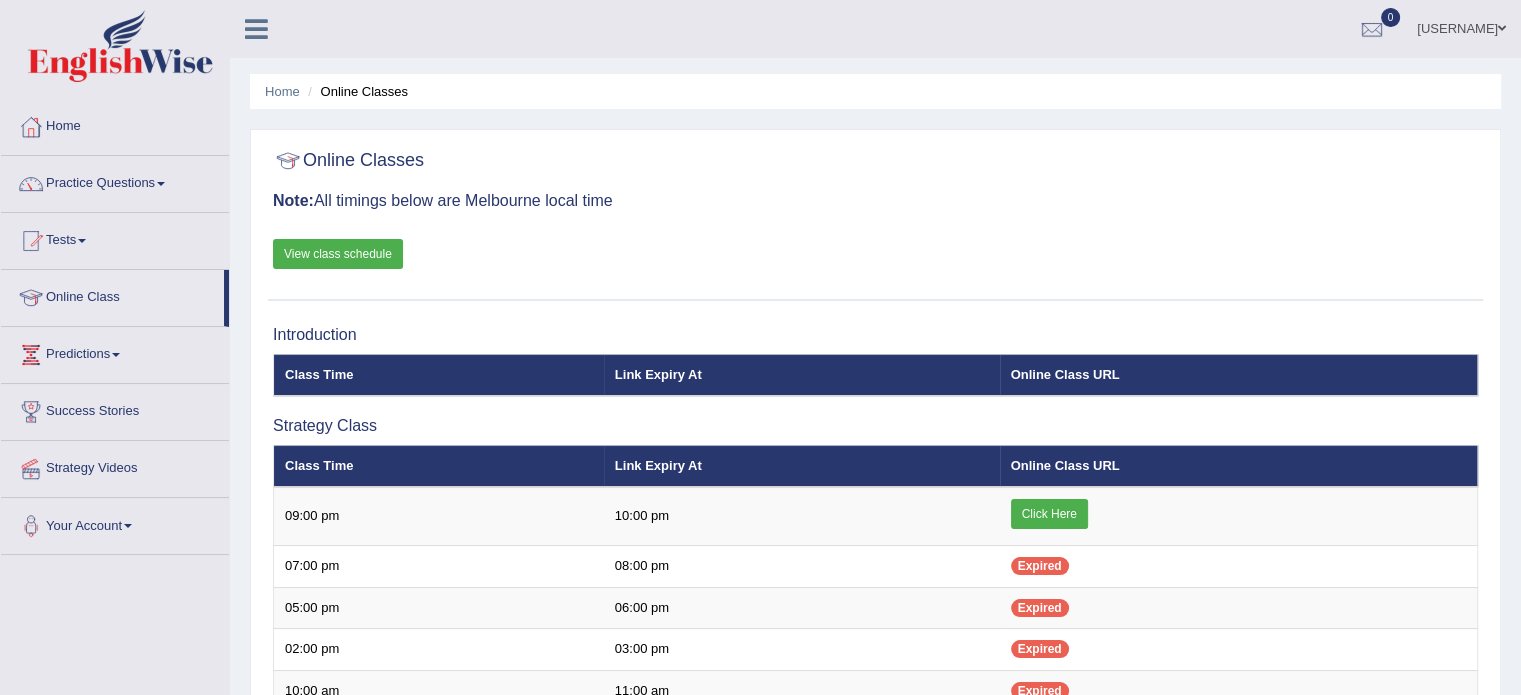 click on "Click Here" at bounding box center [1049, 514] 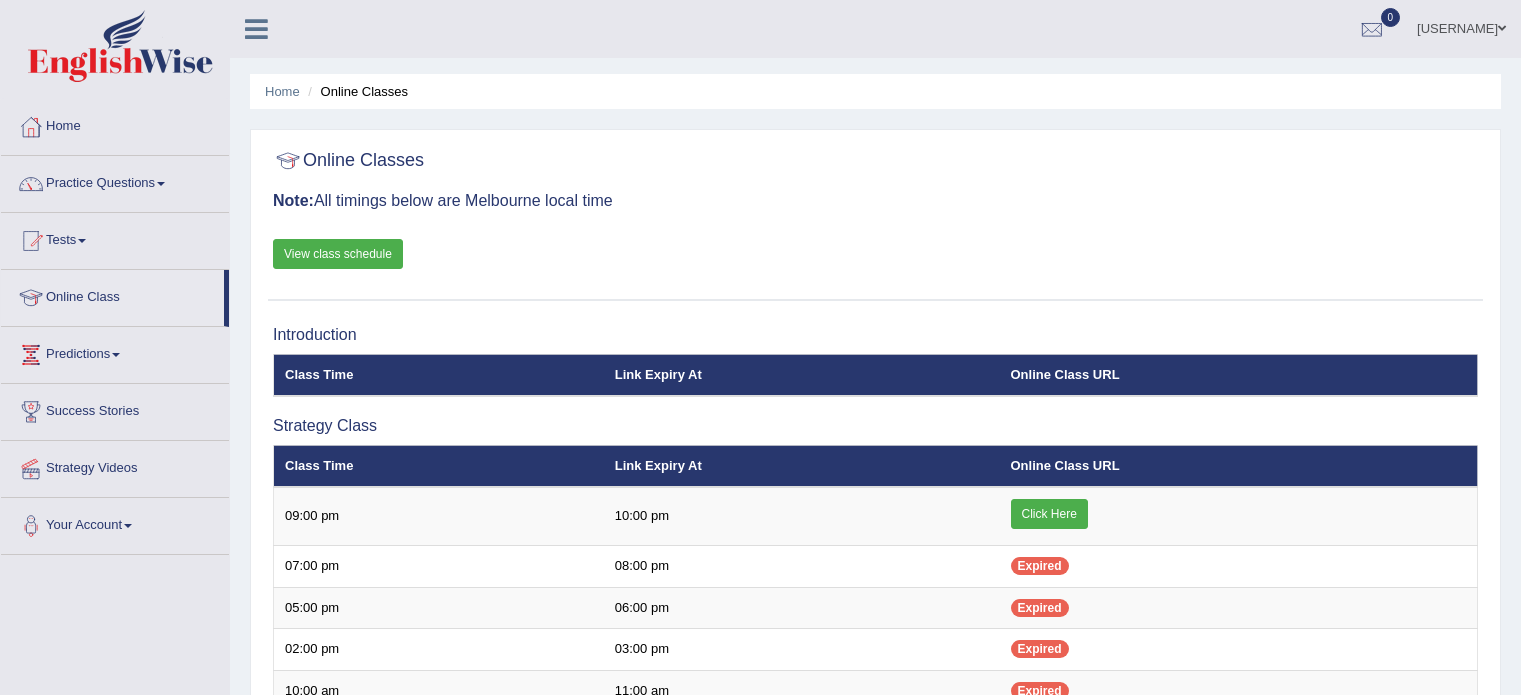 scroll, scrollTop: 0, scrollLeft: 0, axis: both 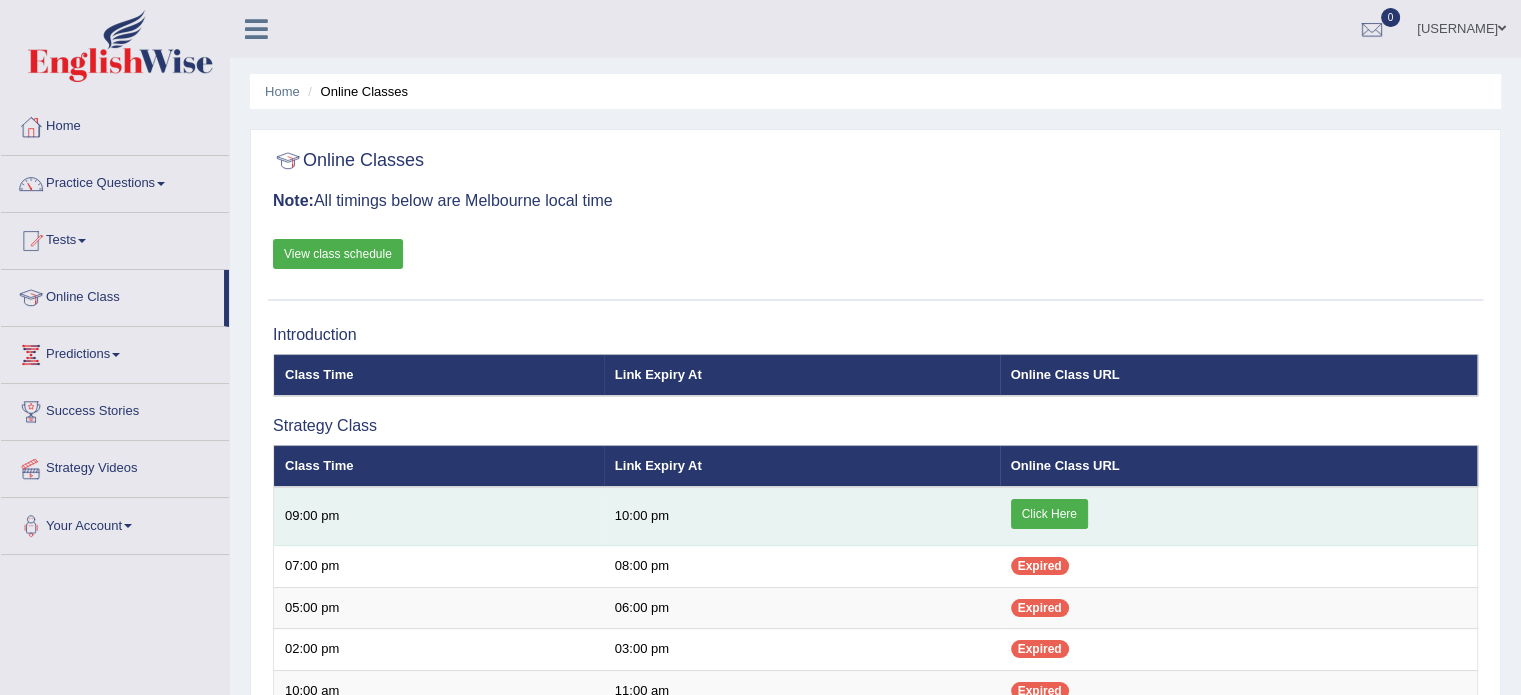 click on "Click Here" at bounding box center (1049, 514) 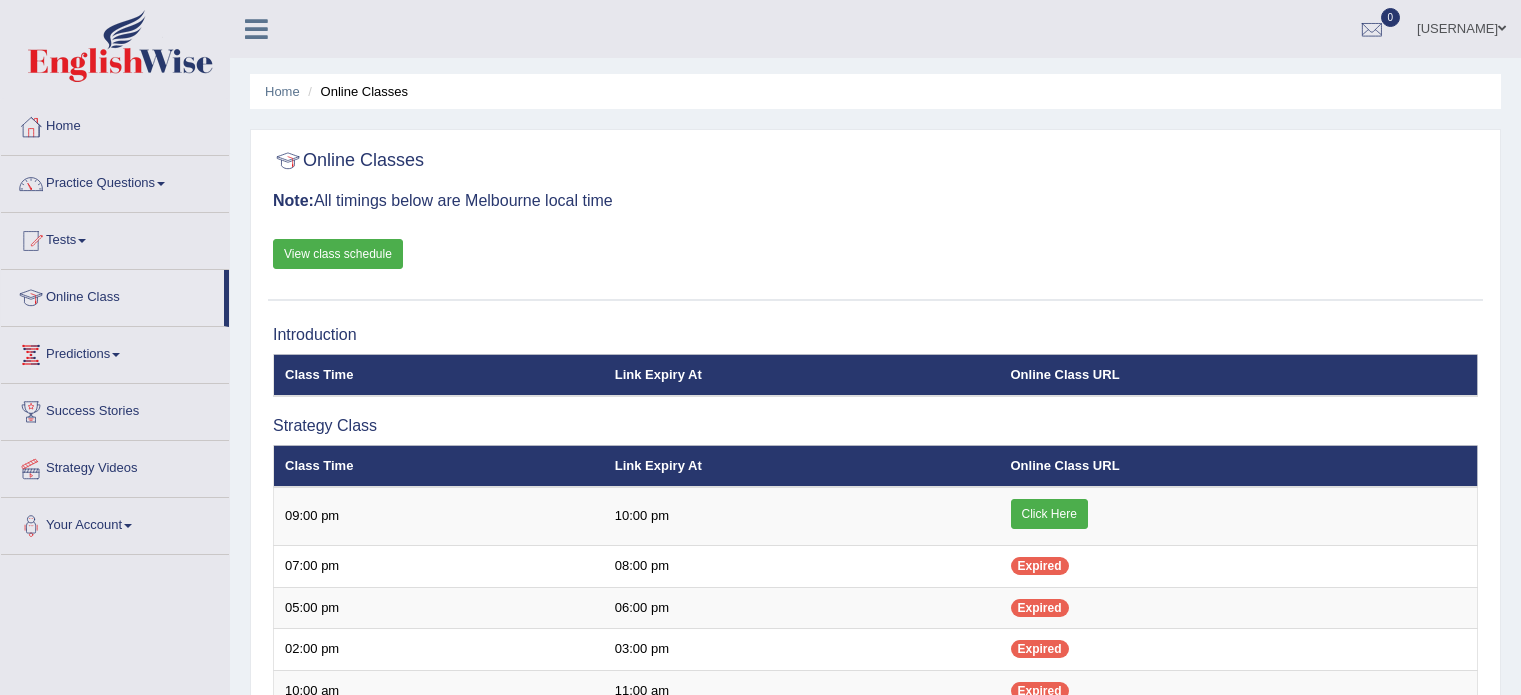 scroll, scrollTop: 0, scrollLeft: 0, axis: both 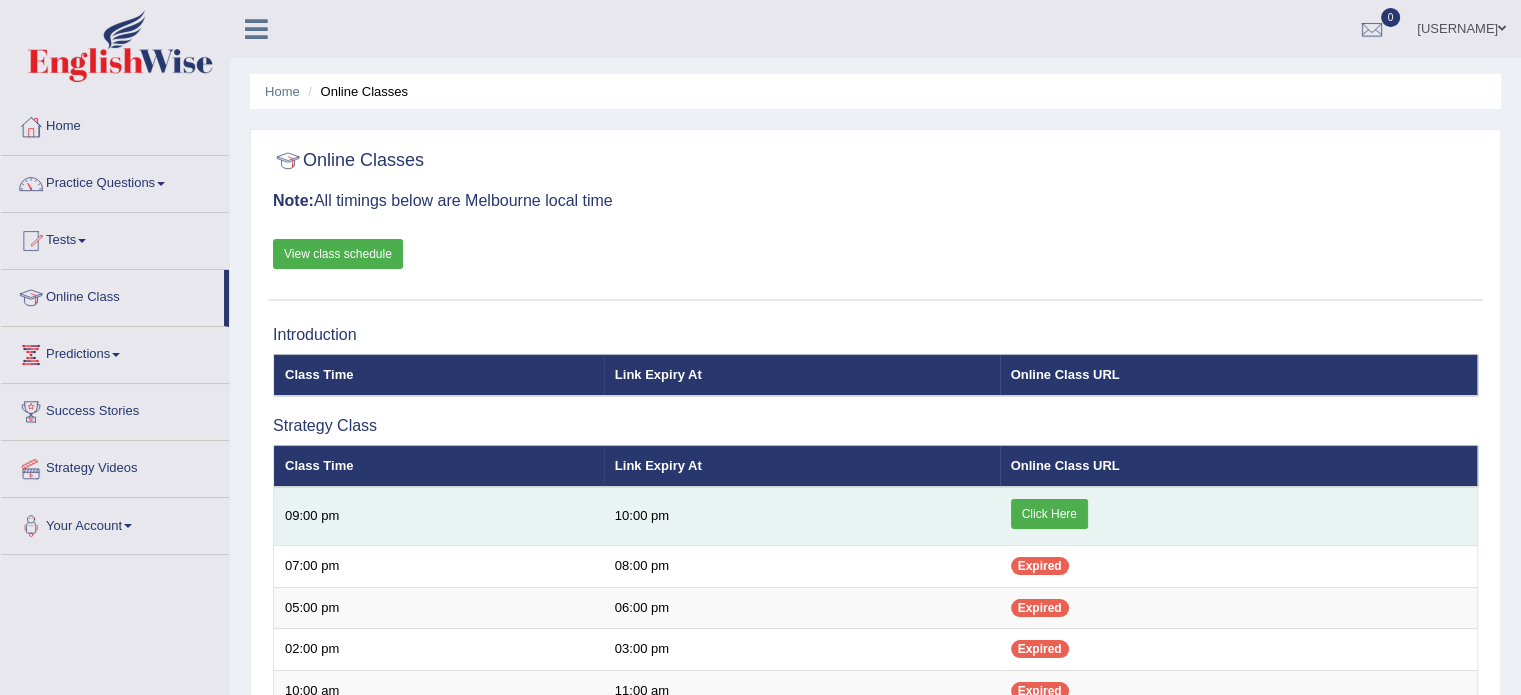 click on "Click Here" at bounding box center (1049, 514) 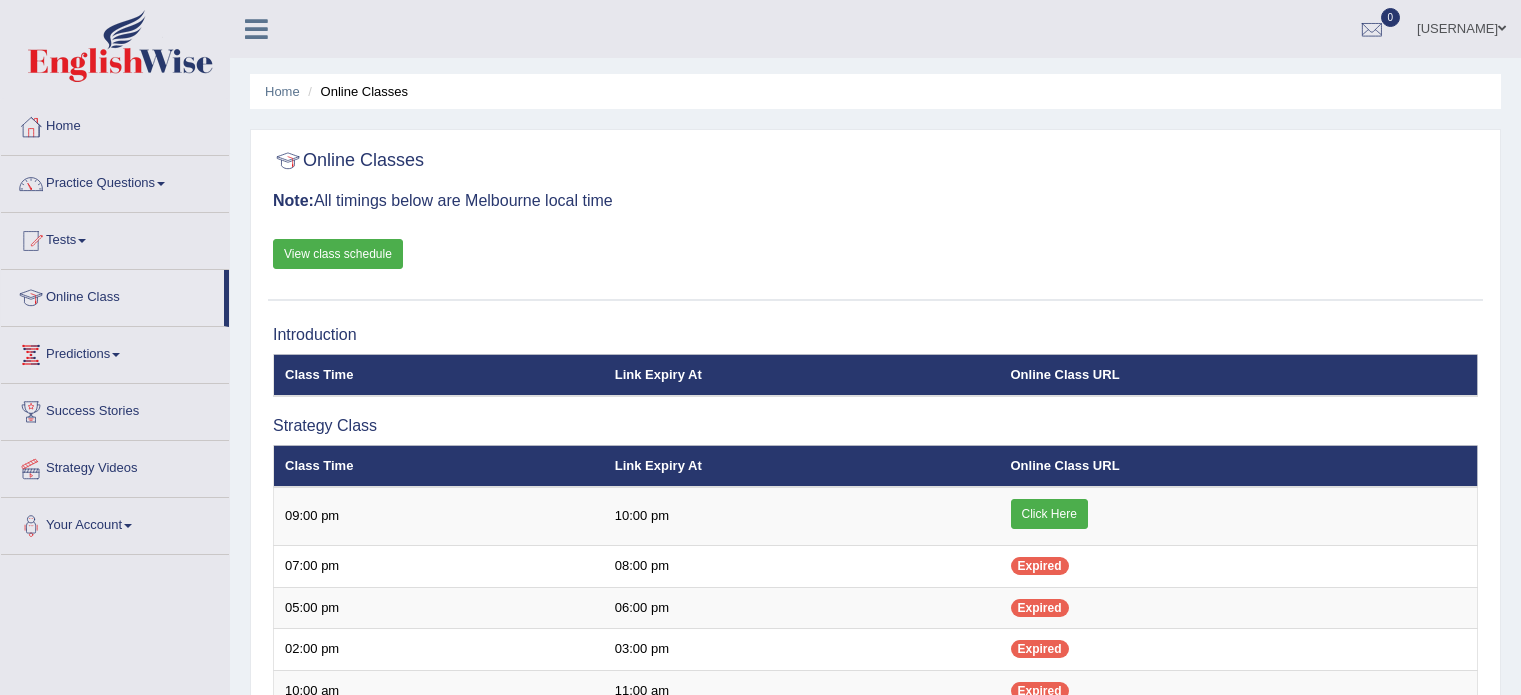 scroll, scrollTop: 0, scrollLeft: 0, axis: both 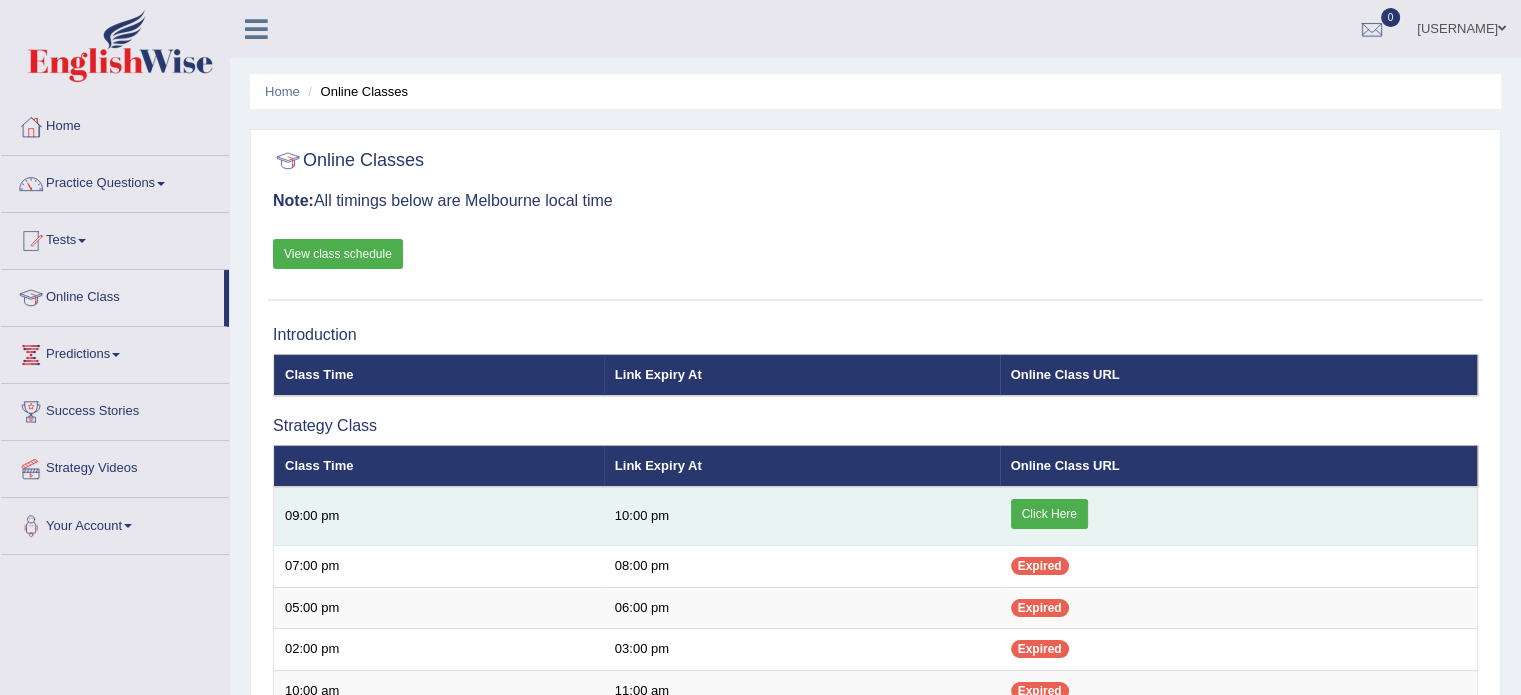 click on "Click Here" at bounding box center [1049, 514] 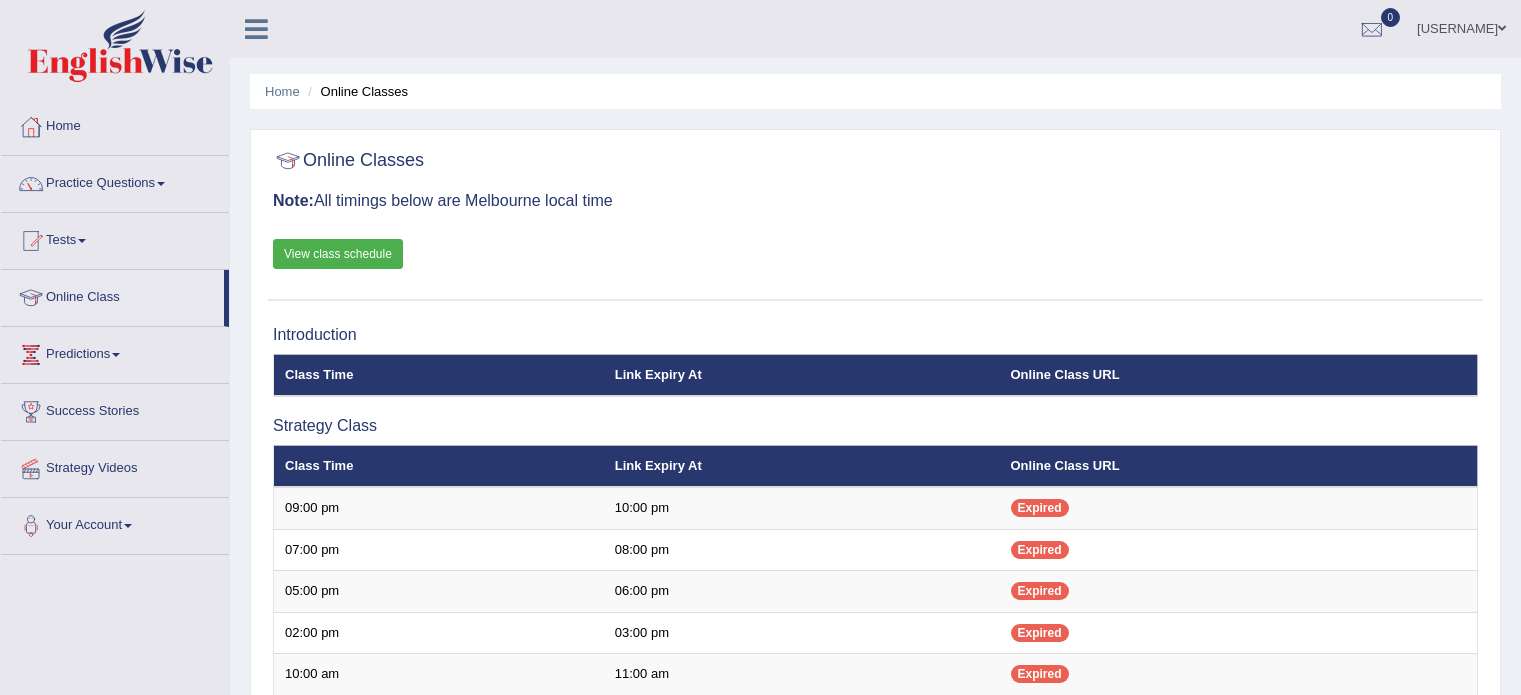 scroll, scrollTop: 0, scrollLeft: 0, axis: both 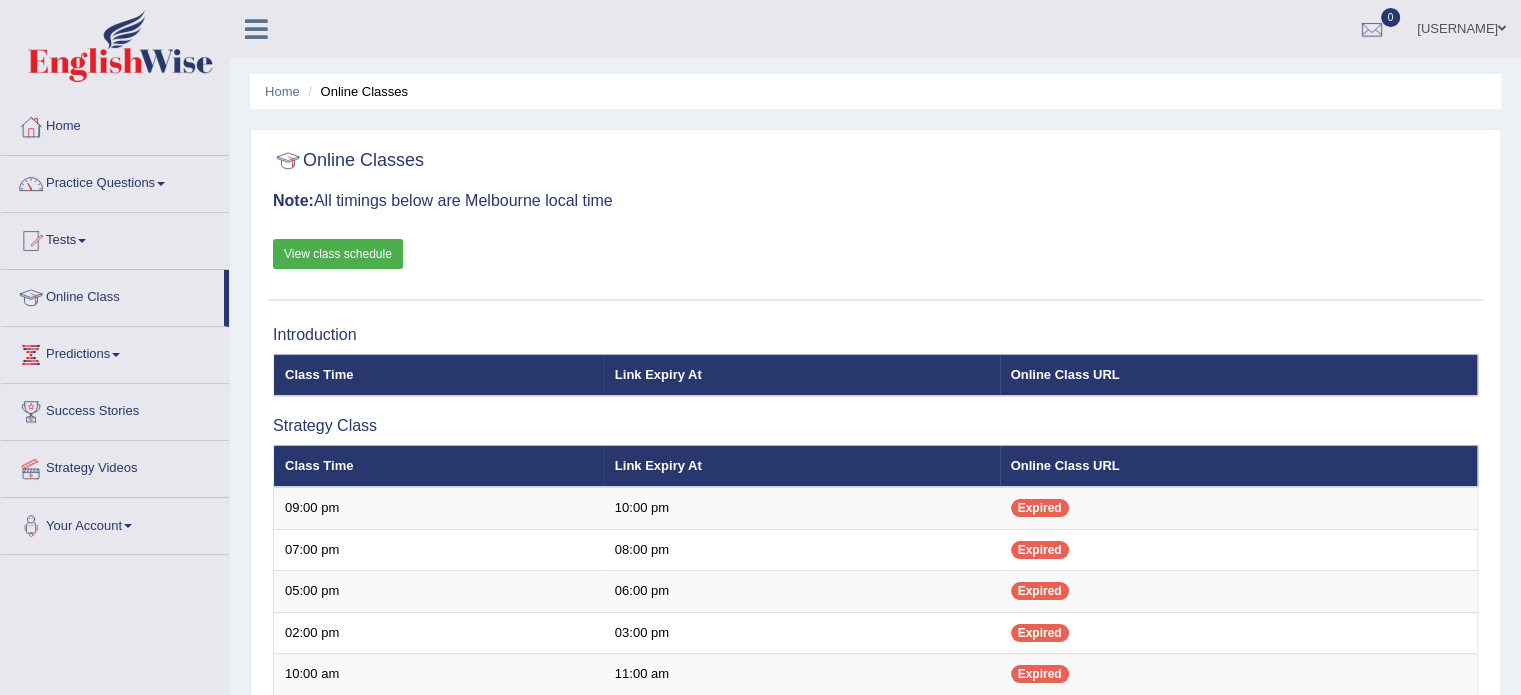 click on "View class schedule" at bounding box center (338, 254) 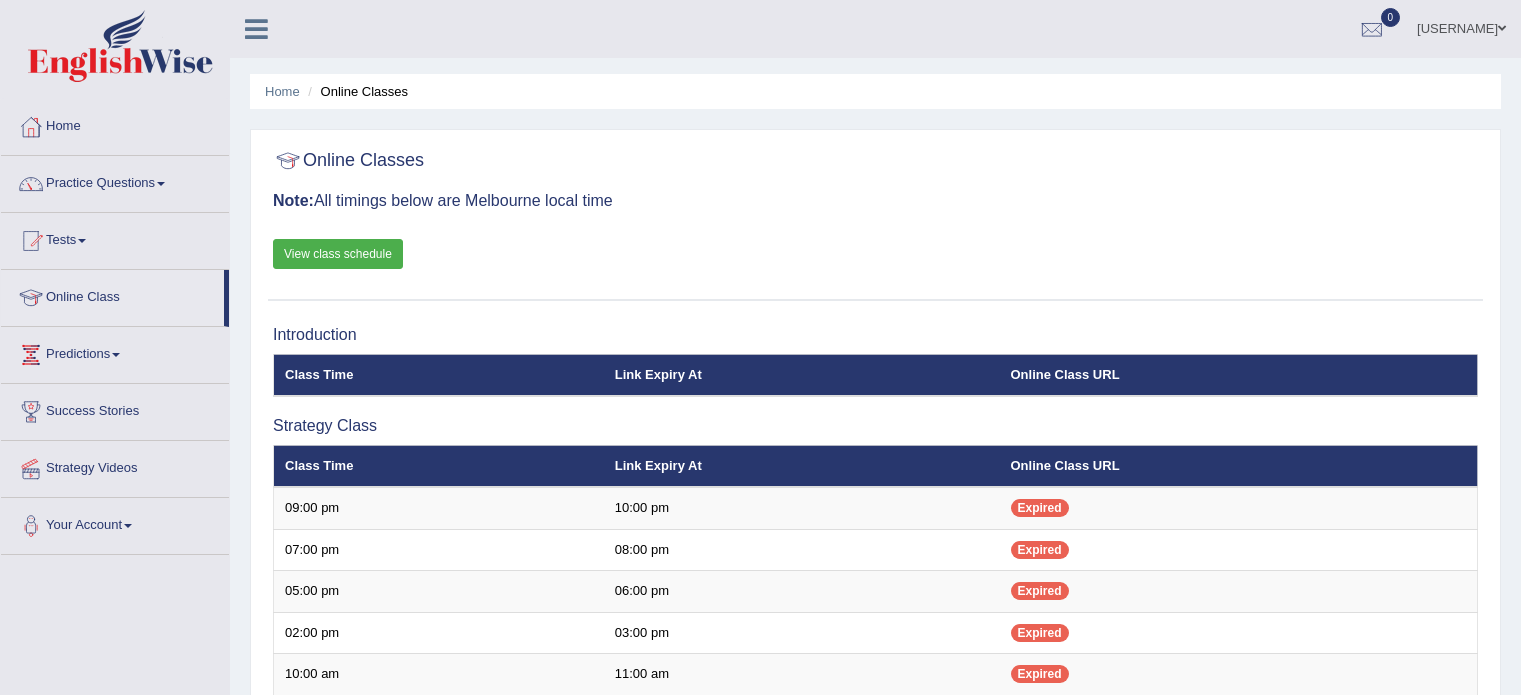 scroll, scrollTop: 0, scrollLeft: 0, axis: both 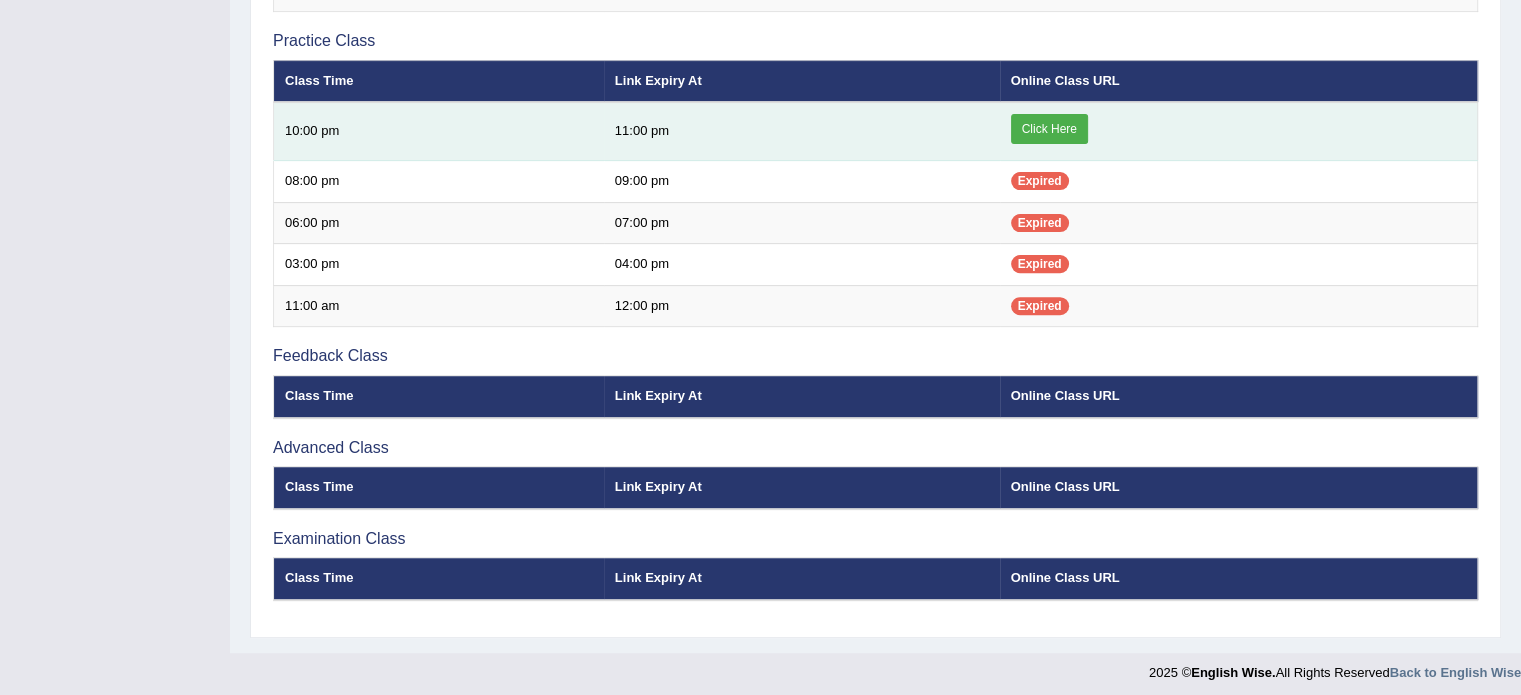 click on "Click Here" at bounding box center (1049, 129) 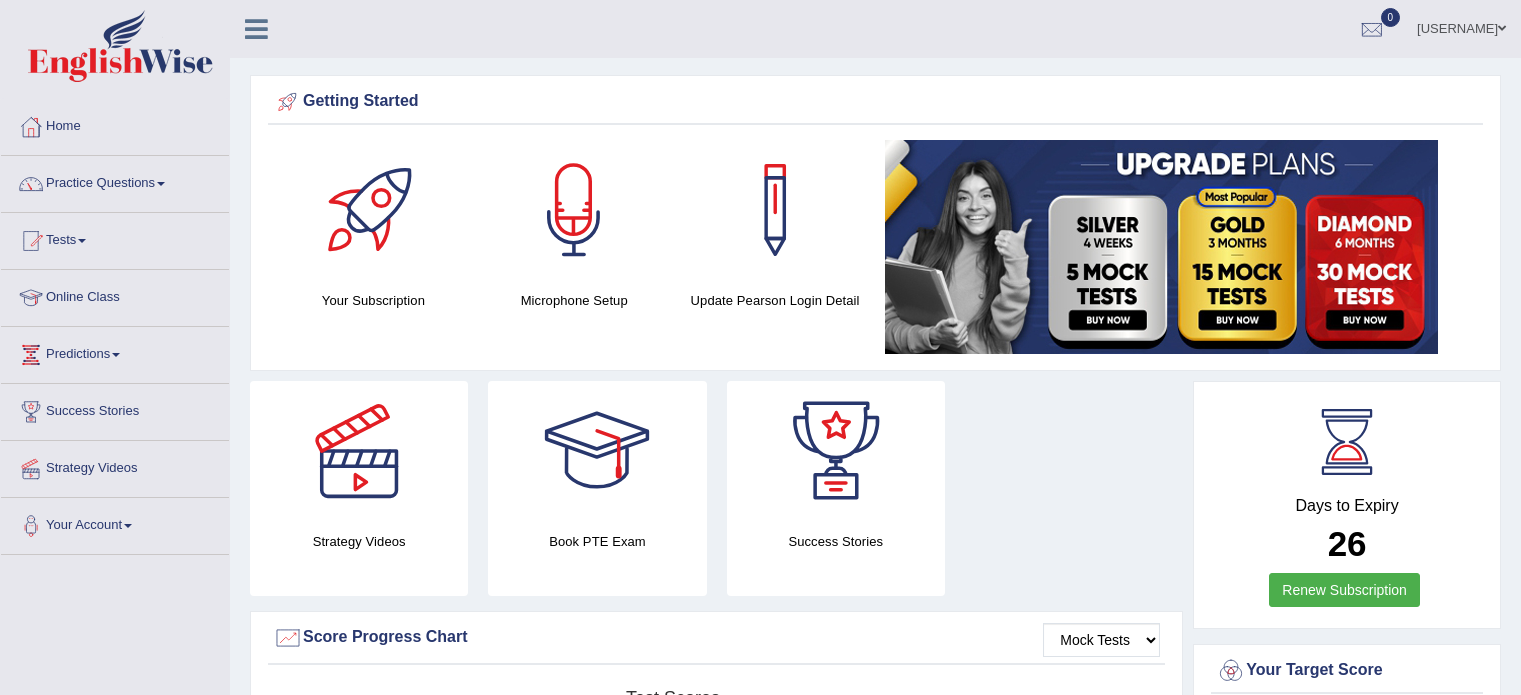 scroll, scrollTop: 0, scrollLeft: 0, axis: both 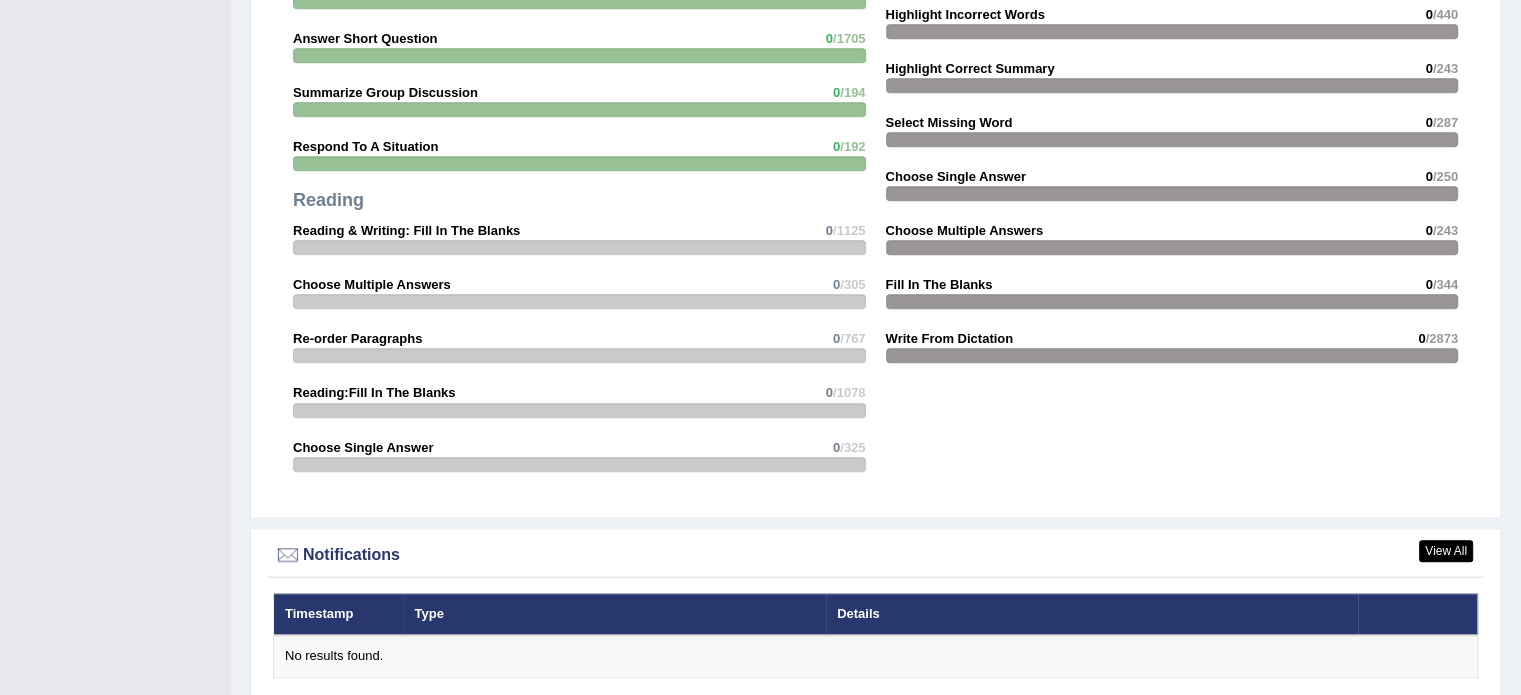 click on "Speaking
Read Aloud
0 /51
Repeat Sentence
0 /2557
Describe Image
0 /776
Re-Tell Lecture
0 /549
Answer Short Question
0 /1705
Summarize Group Discussion
0 /194
Respond To A Situation
0 /192
Reading
Reading & Writing: Fill In The Blanks
0 /1125" at bounding box center [579, 132] 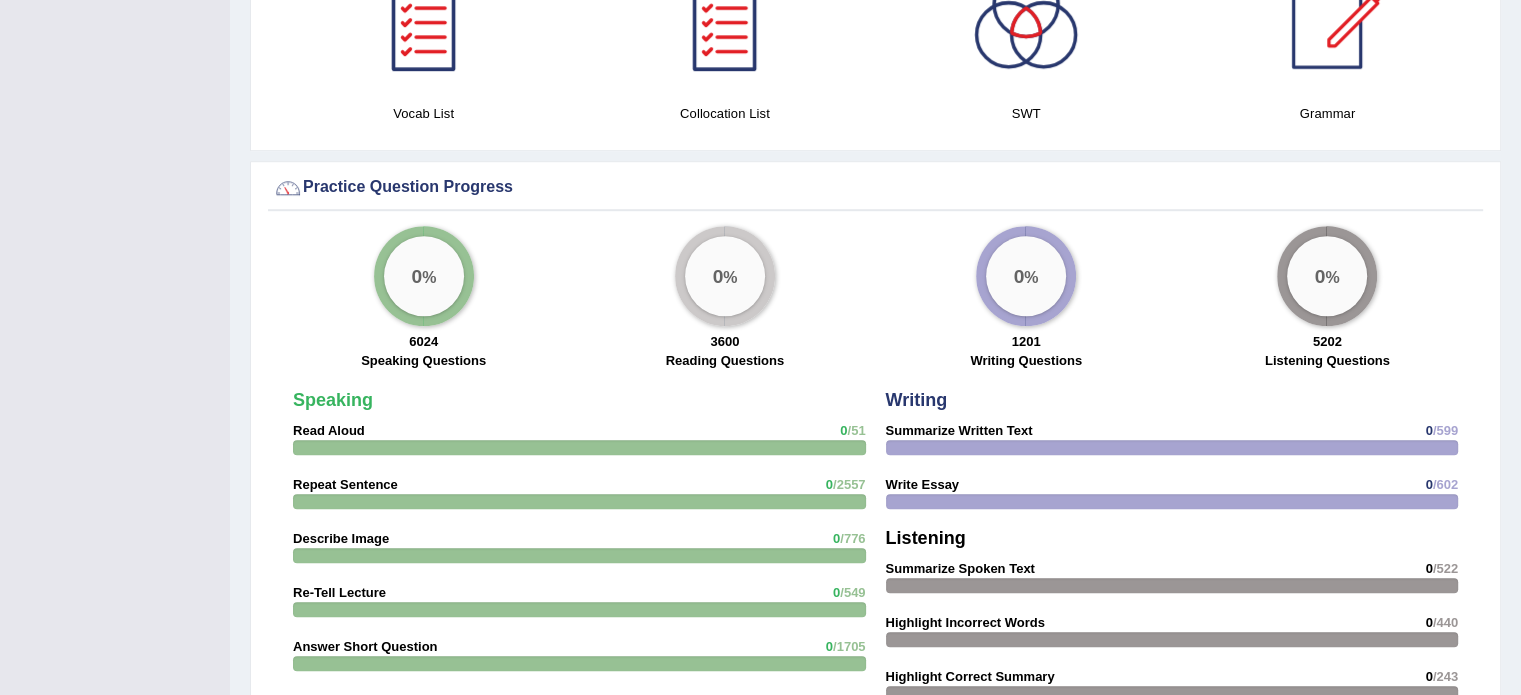 scroll, scrollTop: 0, scrollLeft: 0, axis: both 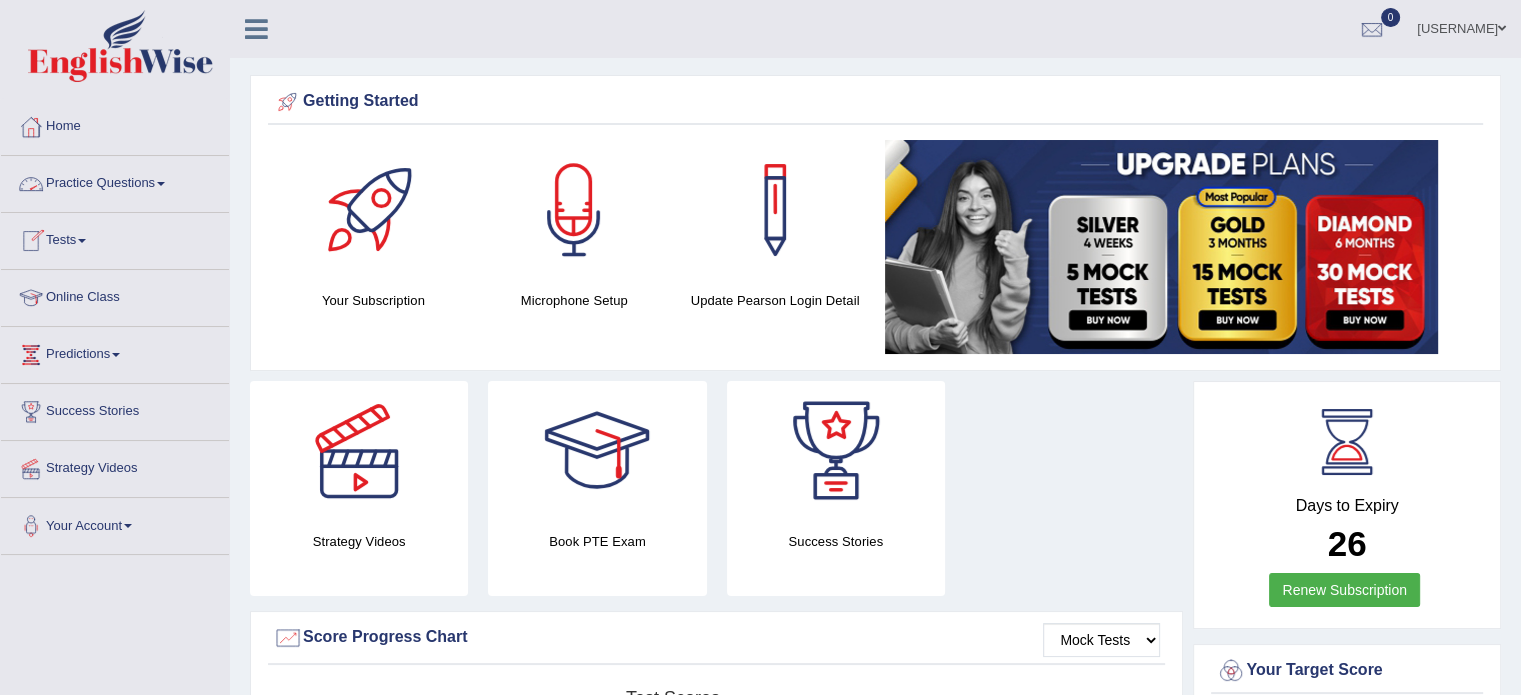 click on "Practice Questions" at bounding box center [115, 181] 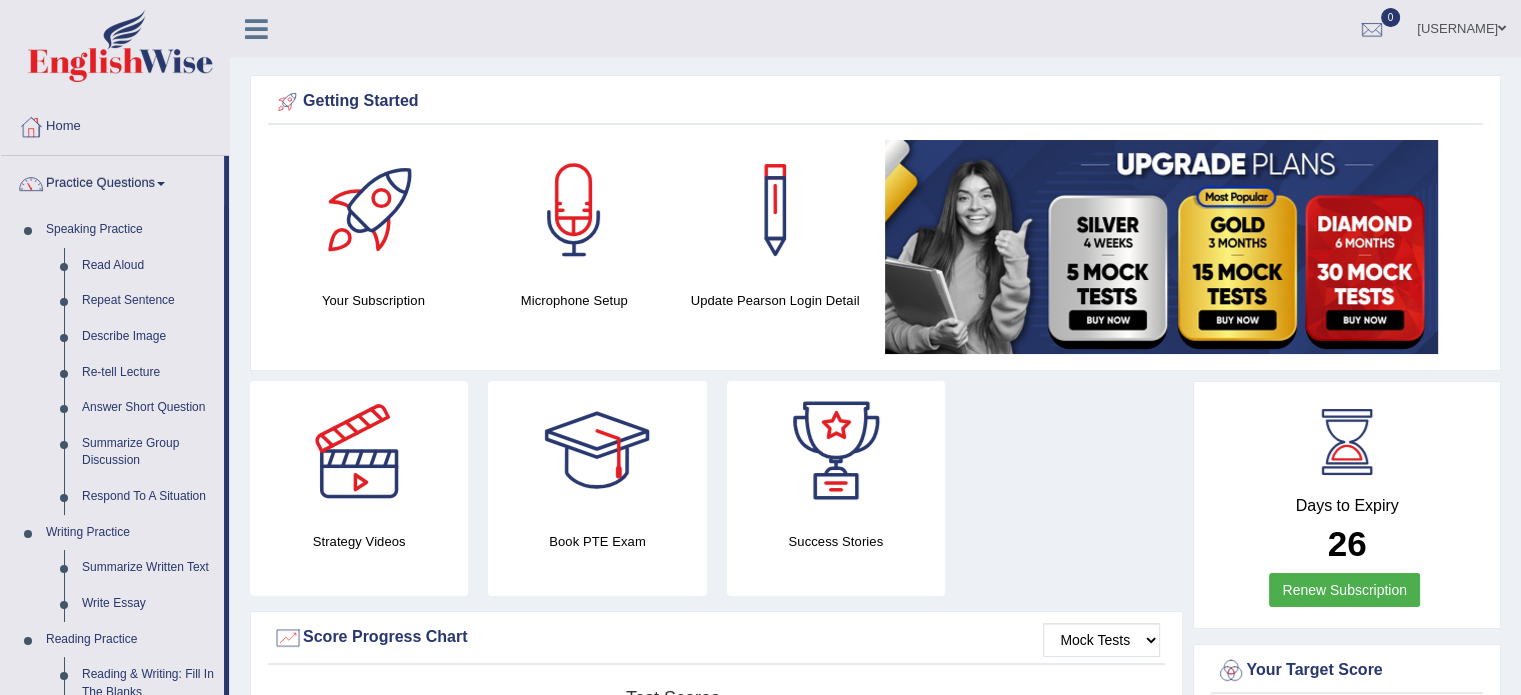 click on "Practice Questions   Speaking Practice Read Aloud
Repeat Sentence
Describe Image
Re-tell Lecture
Answer Short Question
Summarize Group Discussion
Respond To A Situation
Writing Practice  Summarize Written Text
Write Essay
Reading Practice  Reading & Writing: Fill In The Blanks
Choose Multiple Answers
Re-order Paragraphs
Fill In The Blanks
Choose Single Answer
Listening Practice  Summarize Spoken Text
Highlight Incorrect Words
Highlight Correct Summary
Select Missing Word
Choose Single Answer
Choose Multiple Answers
Fill In The Blanks
Write From Dictation
Pronunciation" at bounding box center [115, 718] 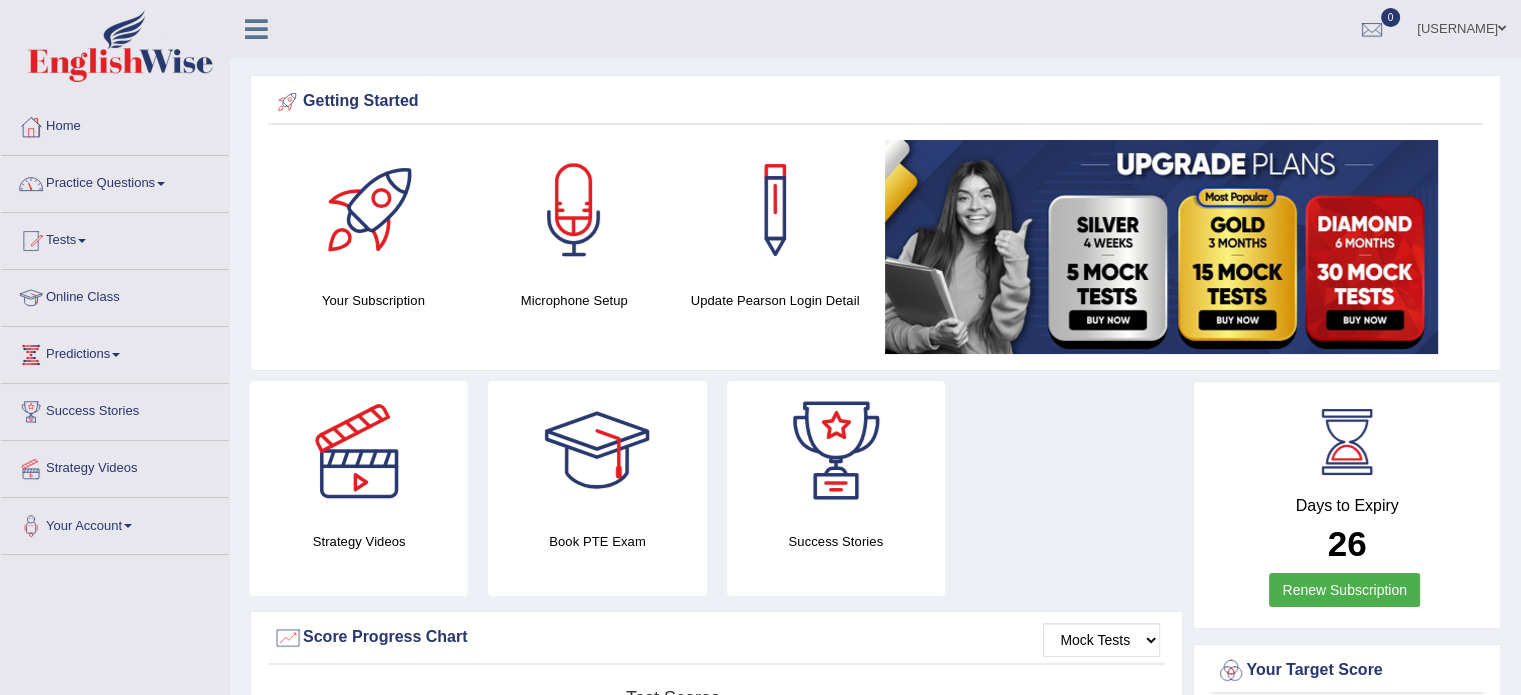 click at bounding box center (161, 184) 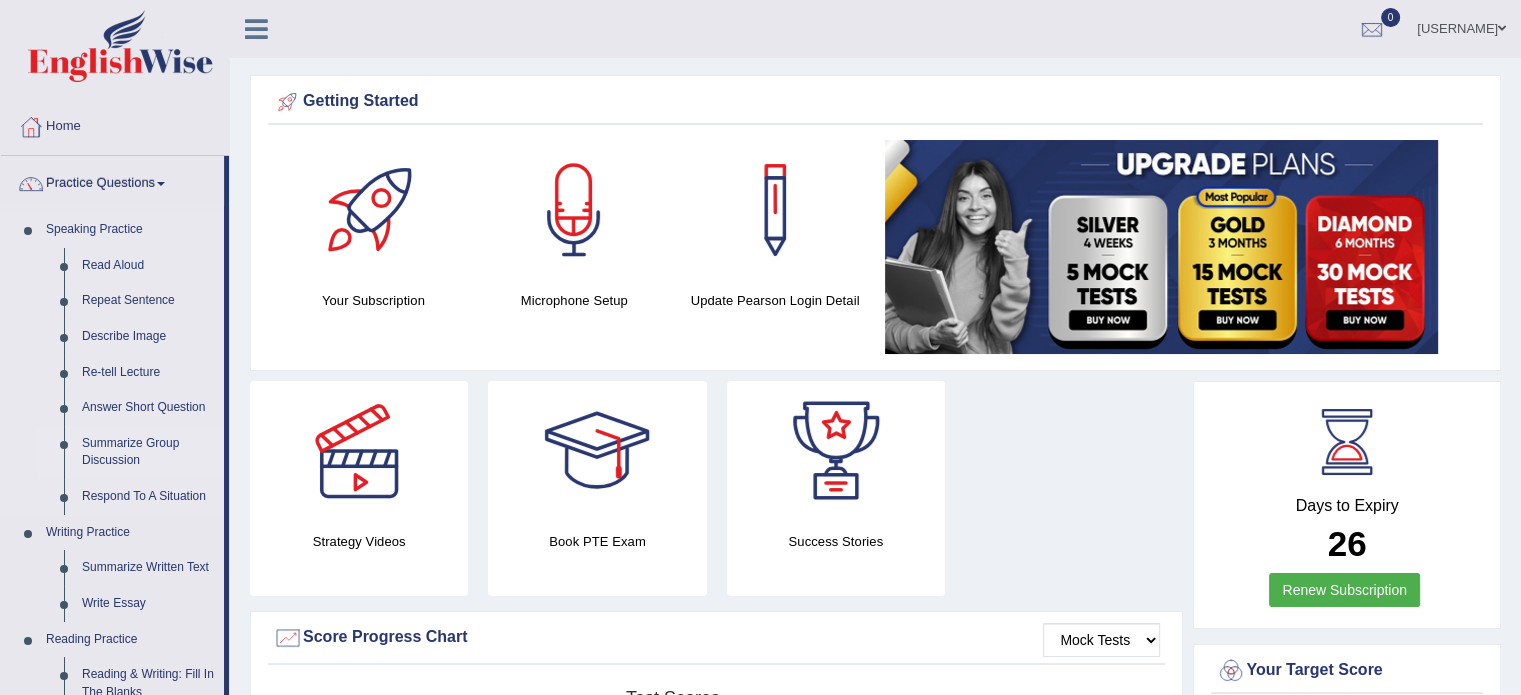 click on "Summarize Group Discussion" at bounding box center (148, 452) 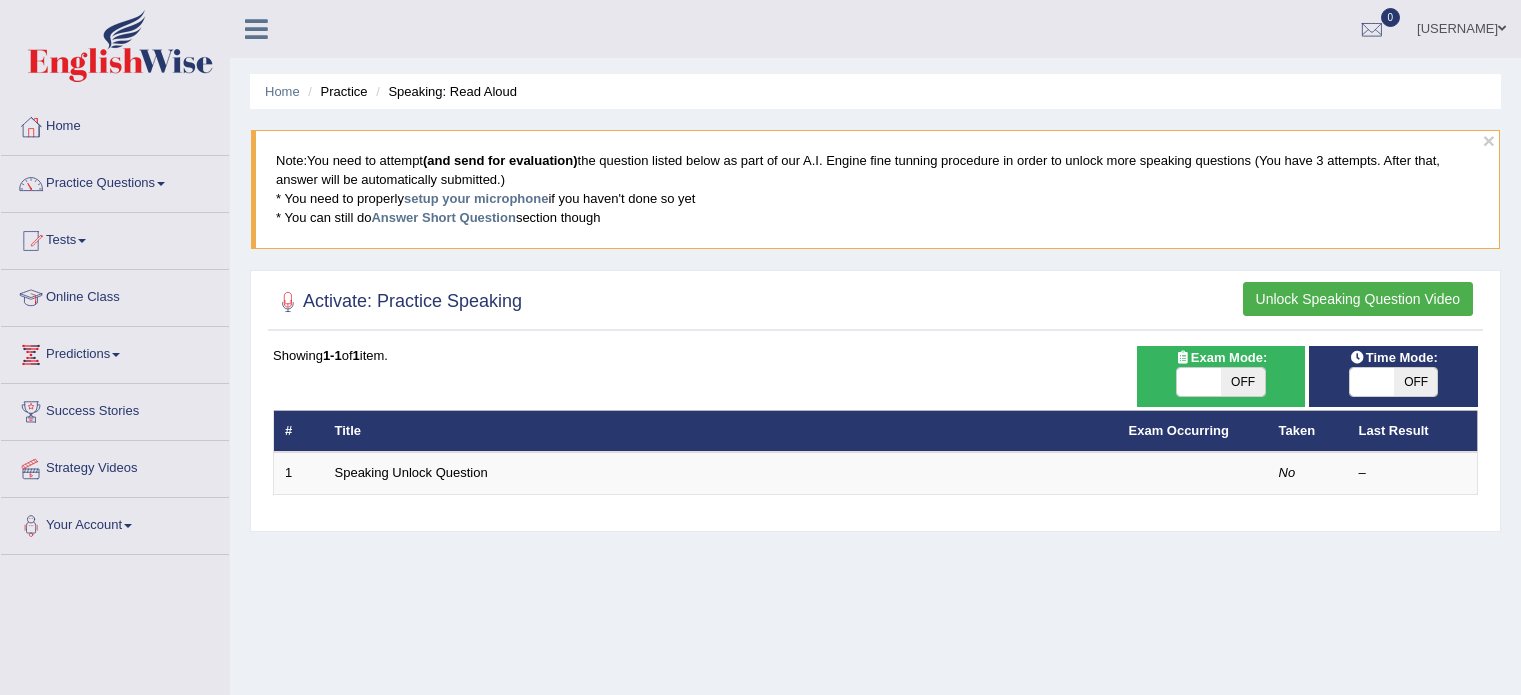 scroll, scrollTop: 0, scrollLeft: 0, axis: both 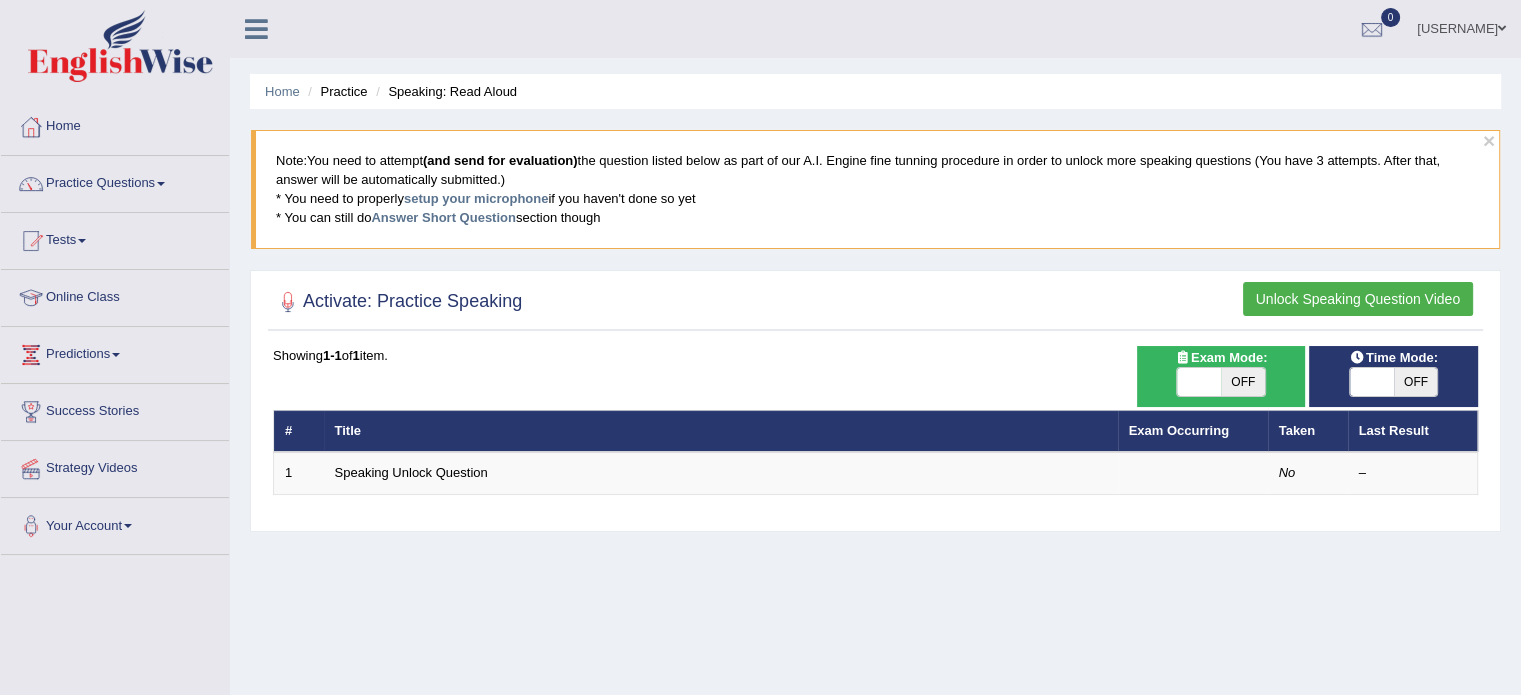 click on "Unlock Speaking Question Video" at bounding box center (1358, 299) 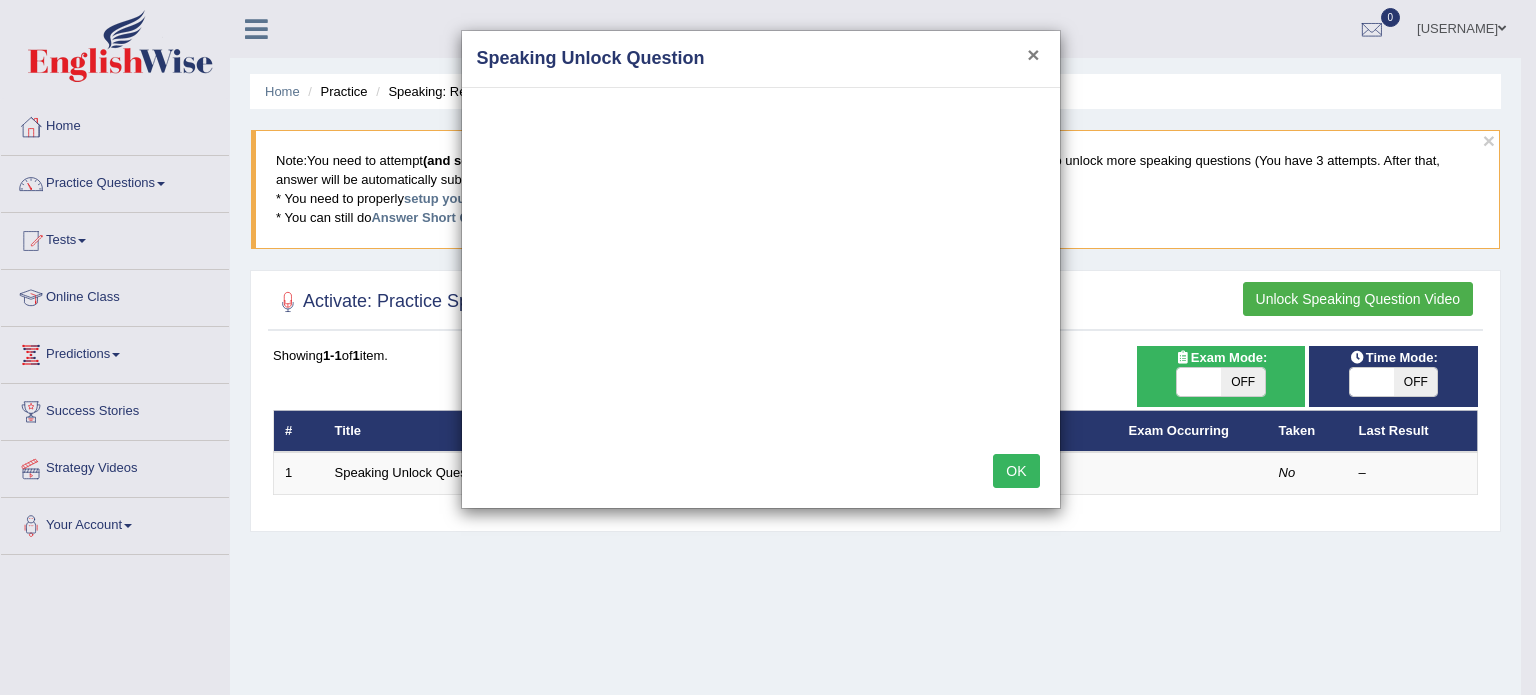 click on "×" at bounding box center [1033, 54] 